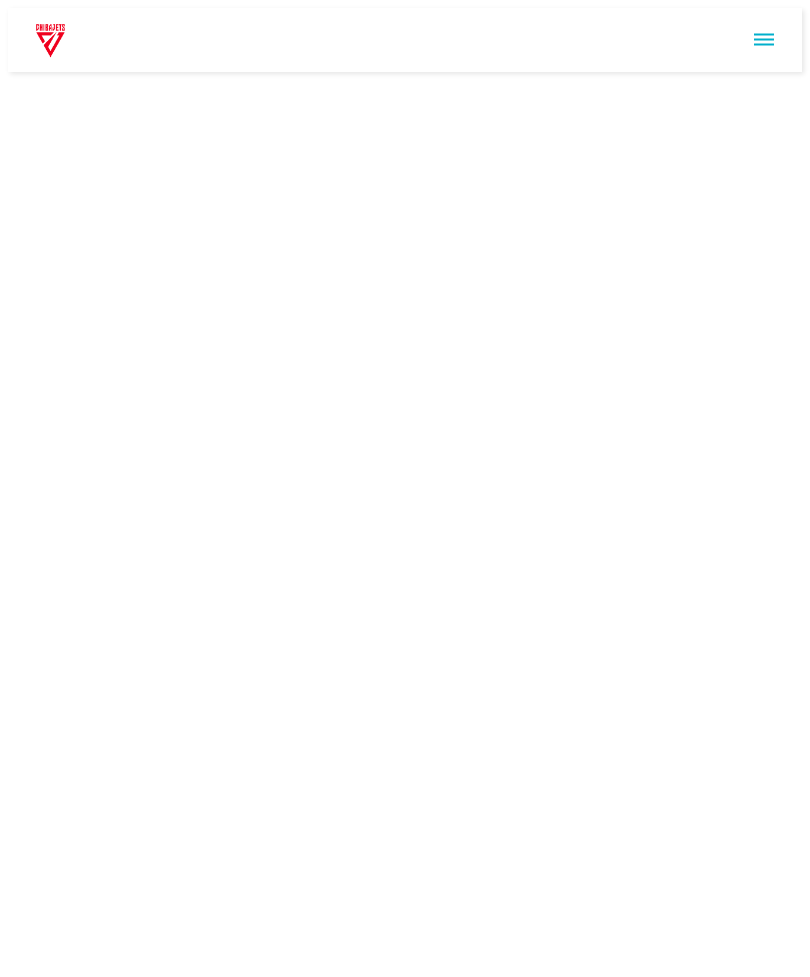 scroll, scrollTop: 0, scrollLeft: 0, axis: both 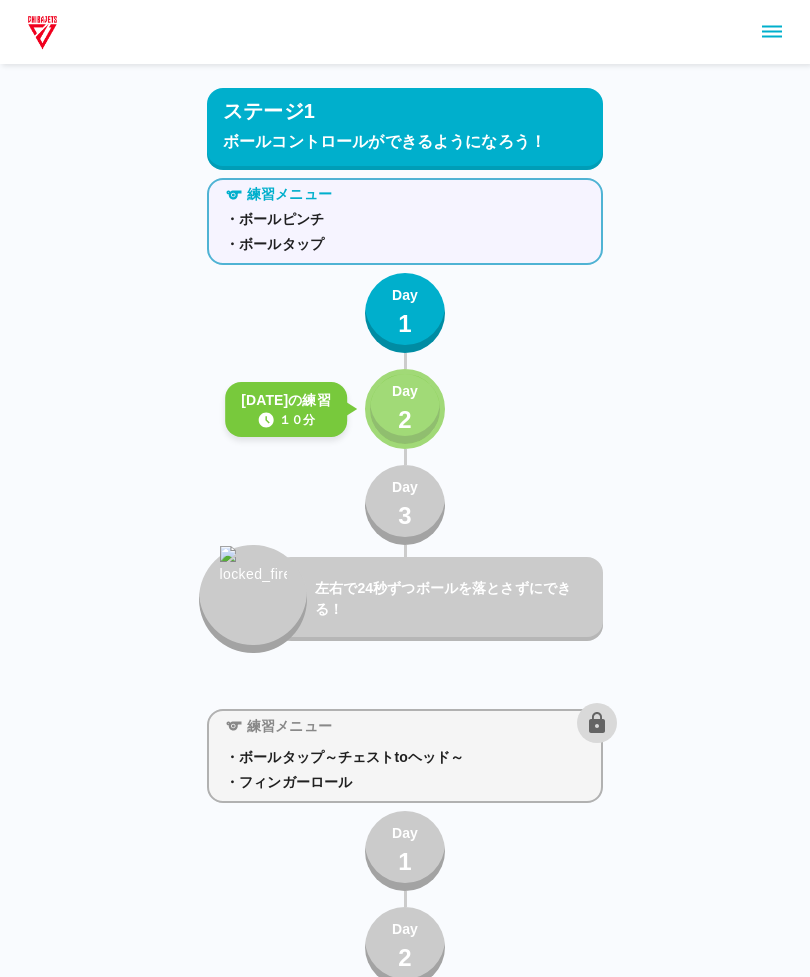 click on "2" at bounding box center (405, 420) 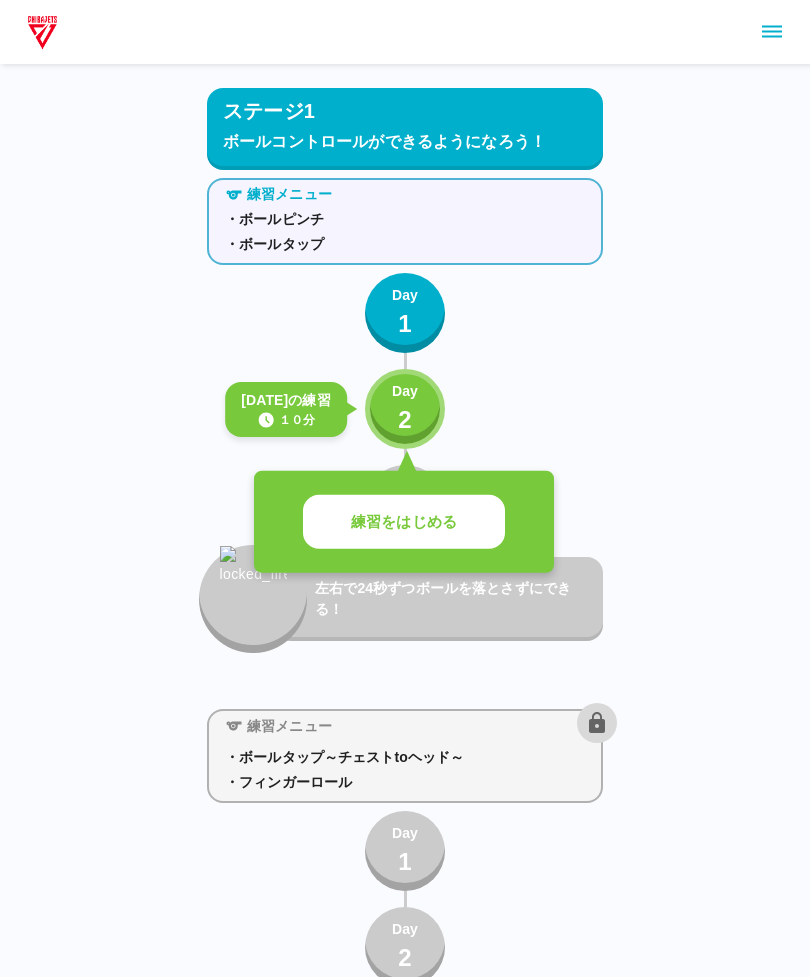 click on "練習をはじめる" at bounding box center (404, 522) 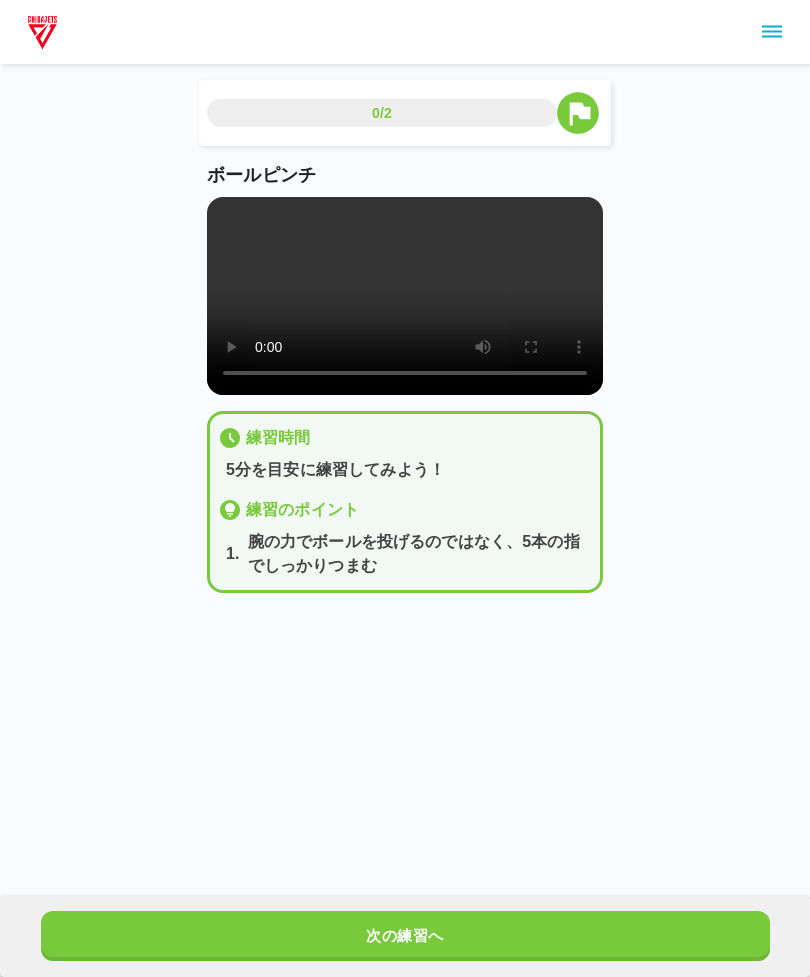 click at bounding box center (405, 296) 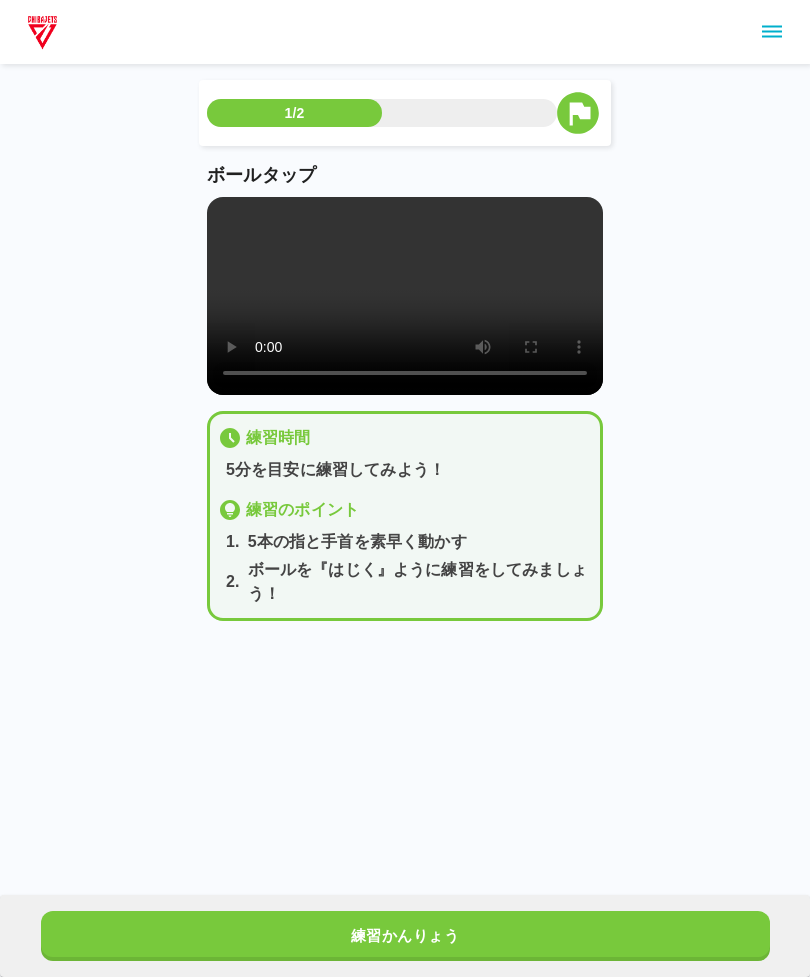 click on "練習かんりょう" at bounding box center [405, 936] 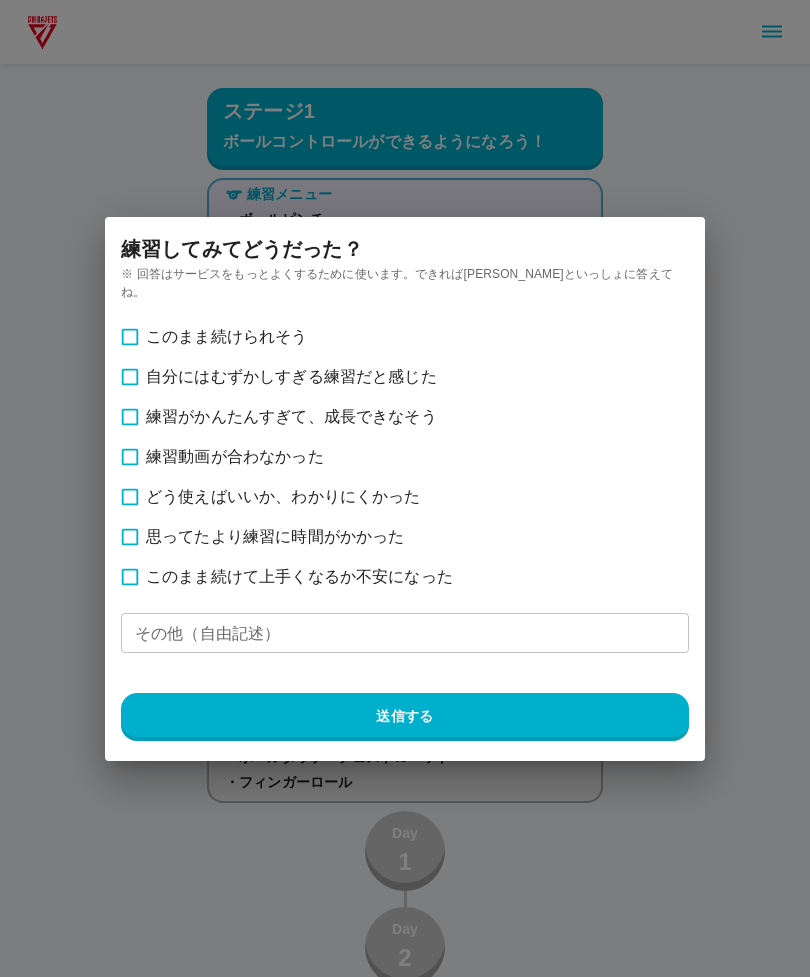 click on "練習してみてどうだった？ ※ 回答はサービスをもっとよくするために使います。できれば[PERSON_NAME]といっしょに答えてね。 このまま続けられそう 自分にはむずかしすぎる練習だと感じた 練習がかんたんすぎて、成長できなそう 練習動画が合わなかった どう使えばいいか、わかりにくかった 思ってたより練習に時間がかかった このまま続けて上手くなるか不安になった その他（自由記述） その他（自由記述） 送信する" at bounding box center [405, 488] 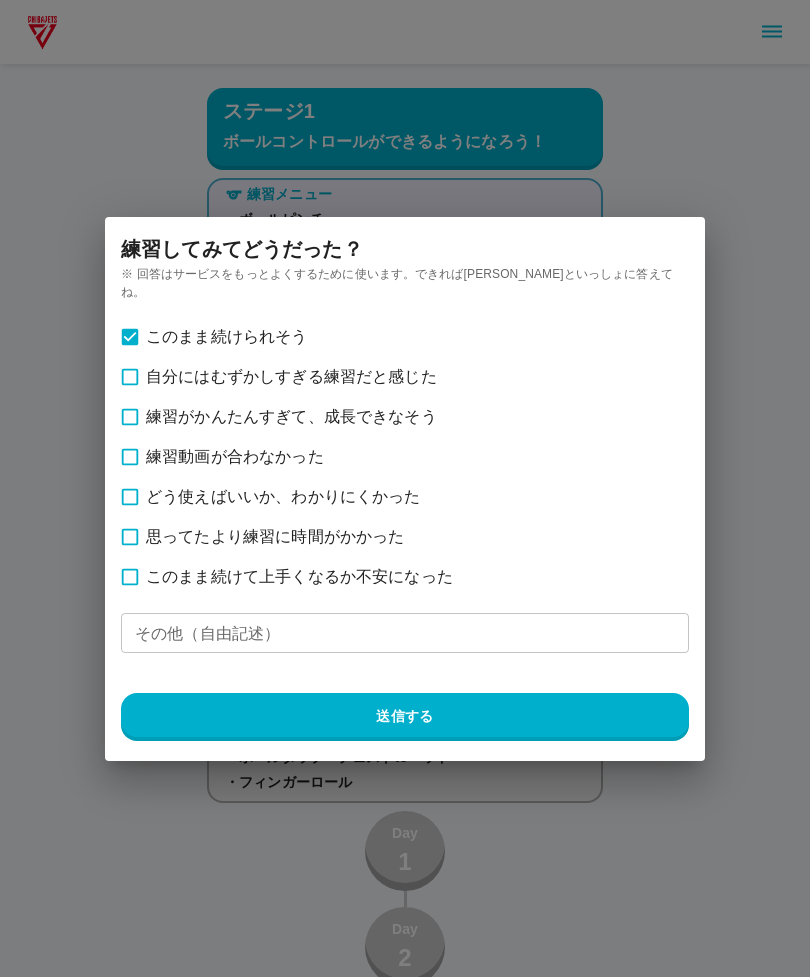 click on "送信する" at bounding box center [405, 717] 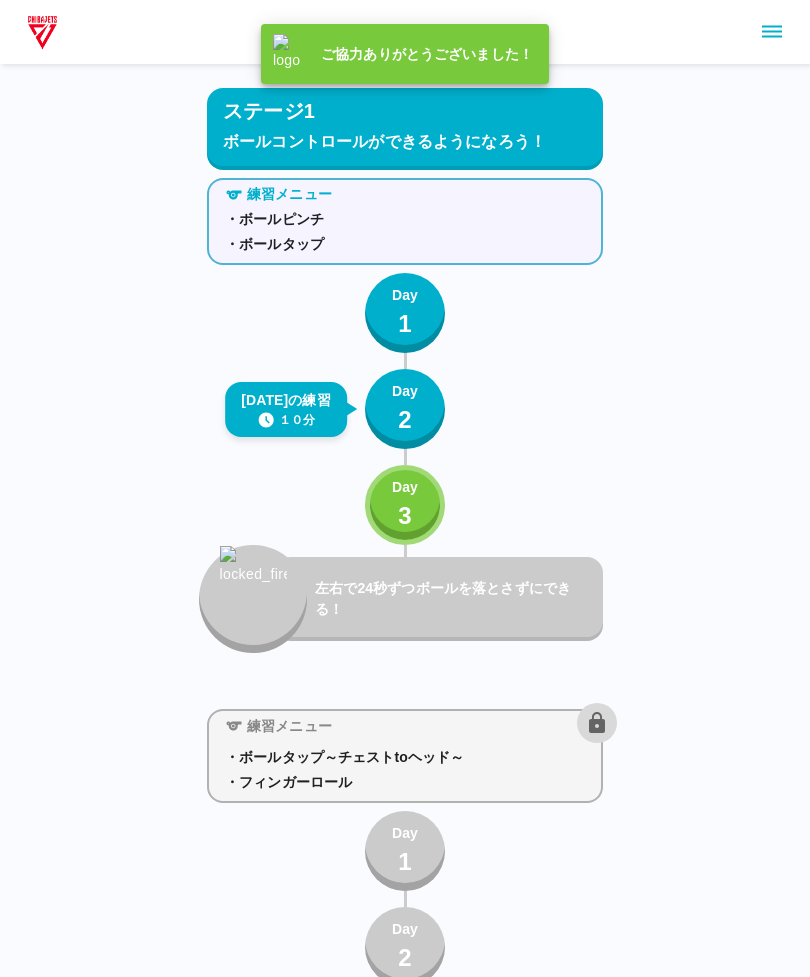 click on "Day 3" at bounding box center (405, 505) 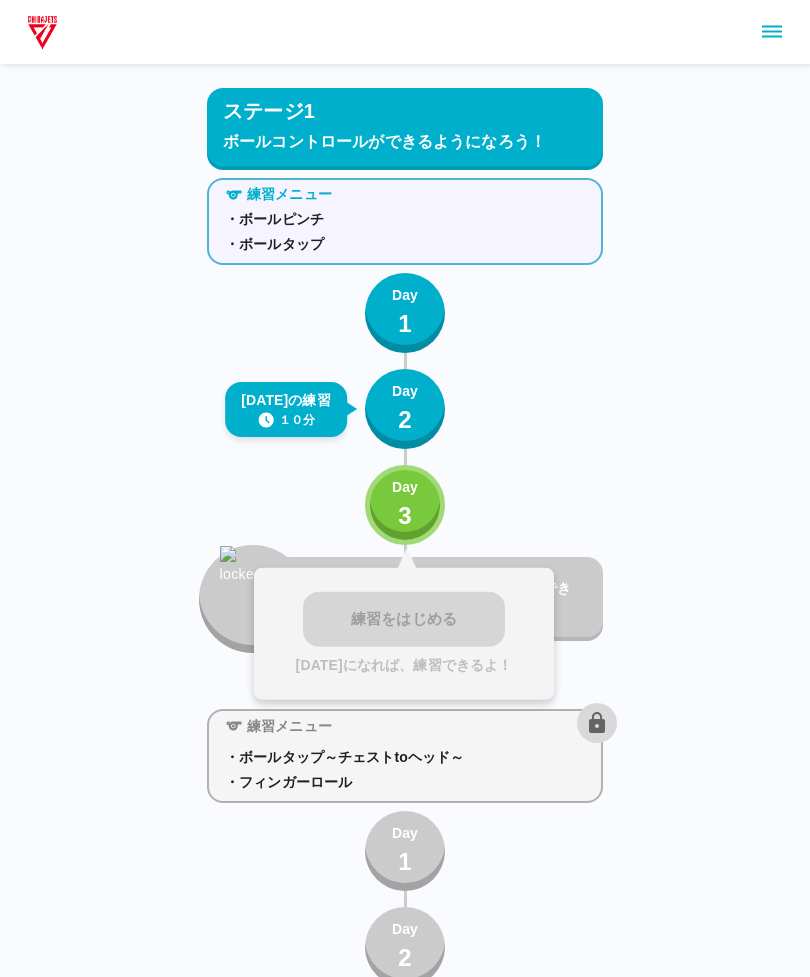 click on "Day 3" at bounding box center (405, 505) 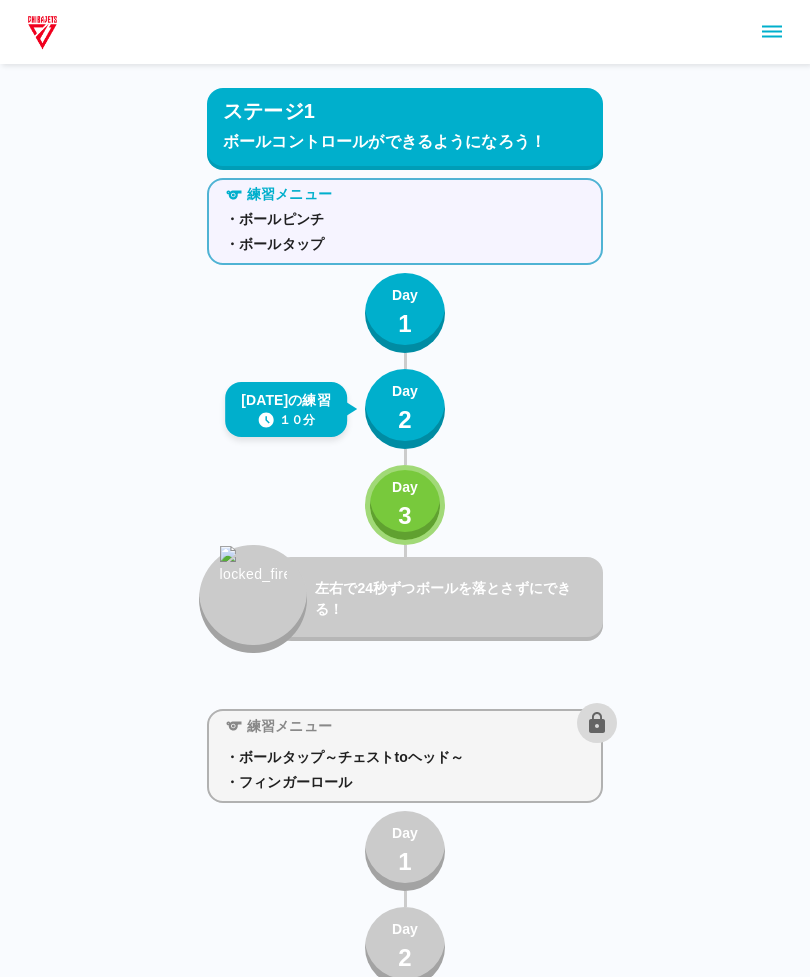 click on "Day 3" at bounding box center [405, 505] 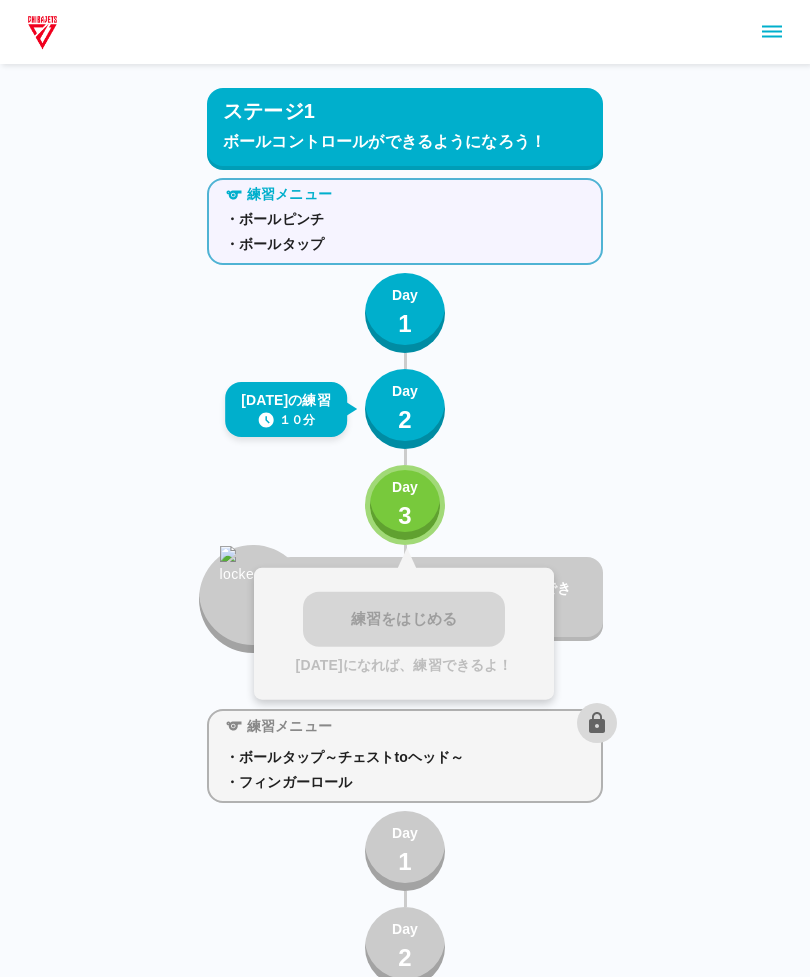 click on "練習をはじめる [DATE]になれば、練習できるよ！" at bounding box center (404, 634) 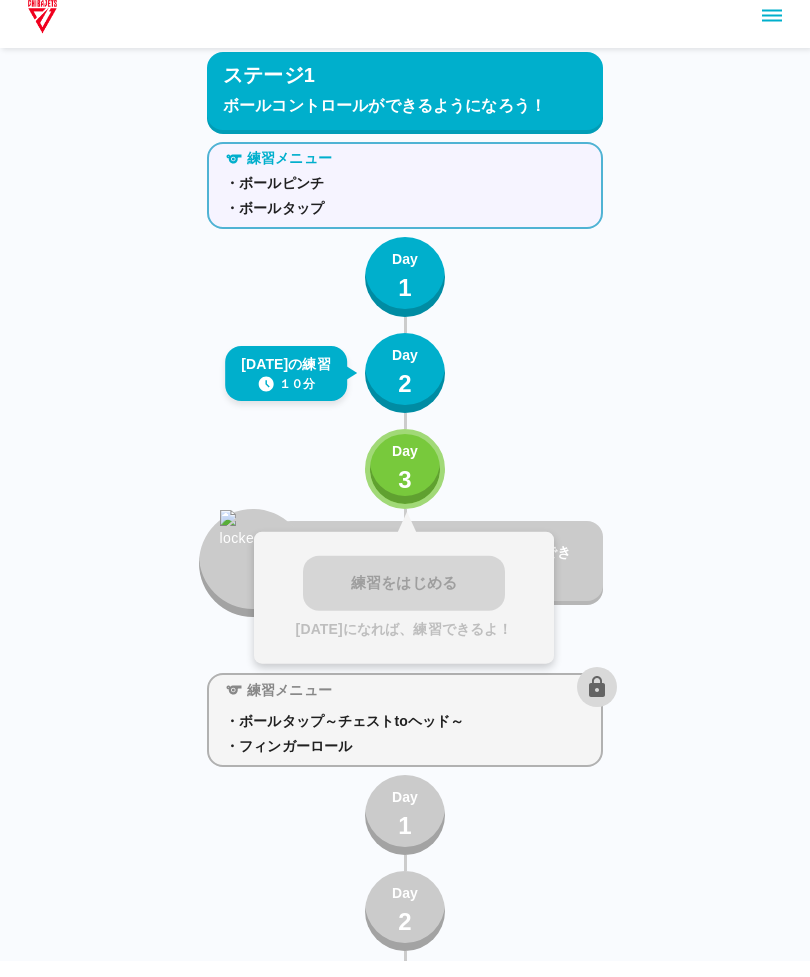 click on "練習メニュー ・ボールタップ～チェストtoヘッド～ ・フィンガーロール Day 1 Day 2 Day 3 ボールを落とさずに24秒間できる！" at bounding box center [405, 926] 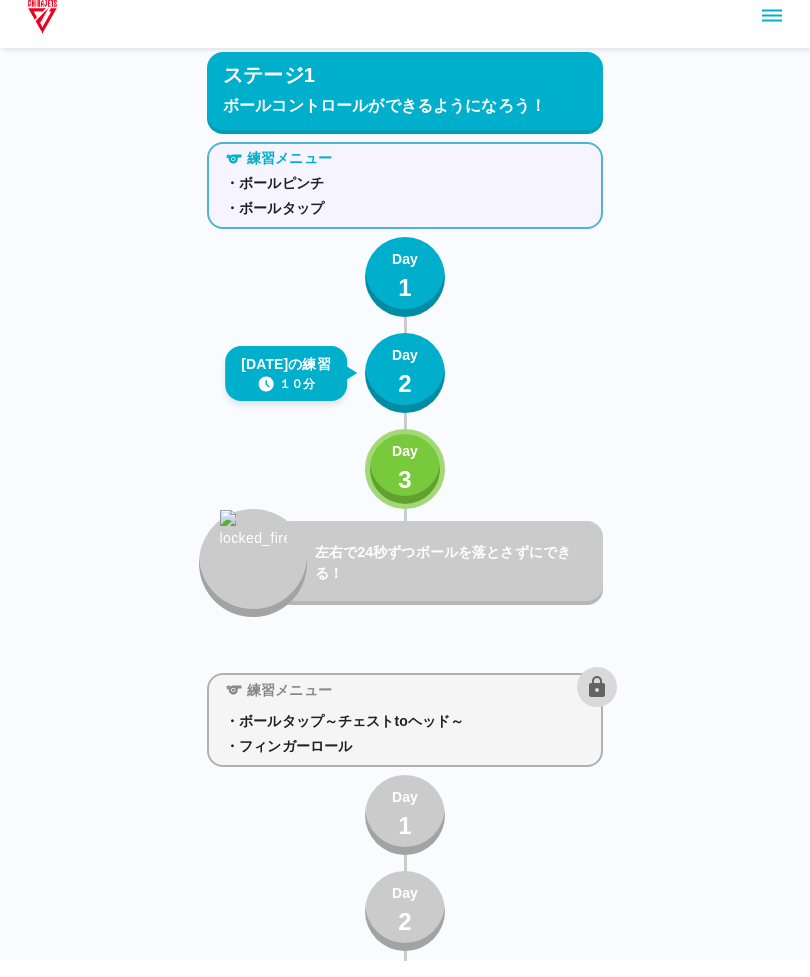 scroll, scrollTop: 36, scrollLeft: 0, axis: vertical 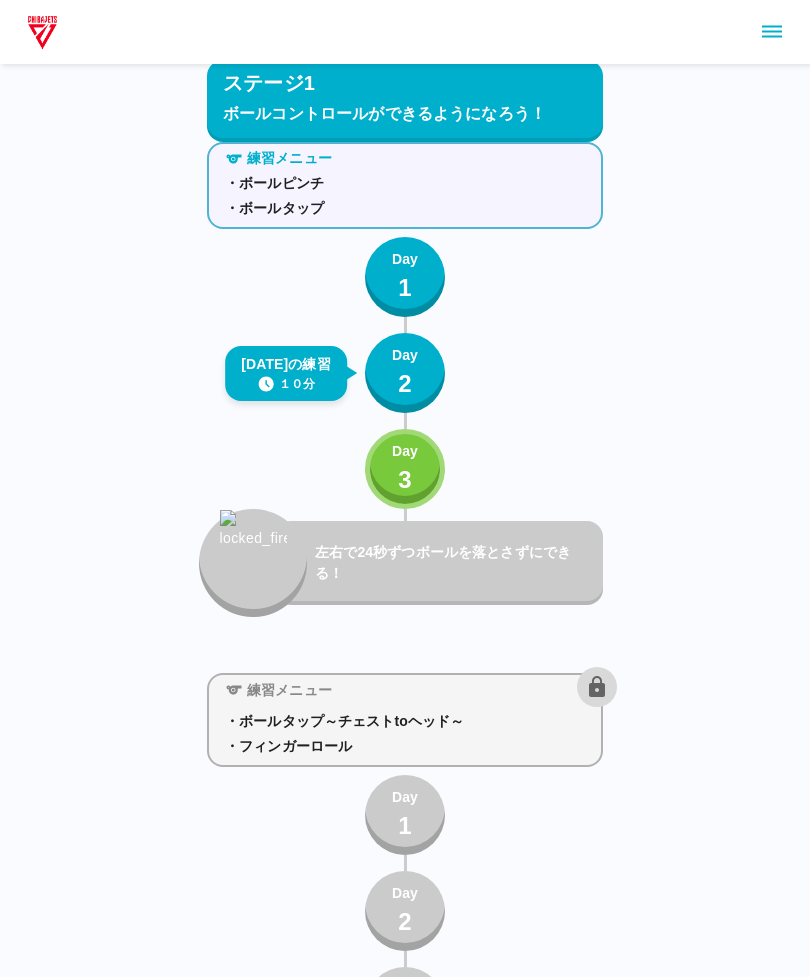 click on "左右で24秒ずつボールを落とさずにできる！" at bounding box center (405, 563) 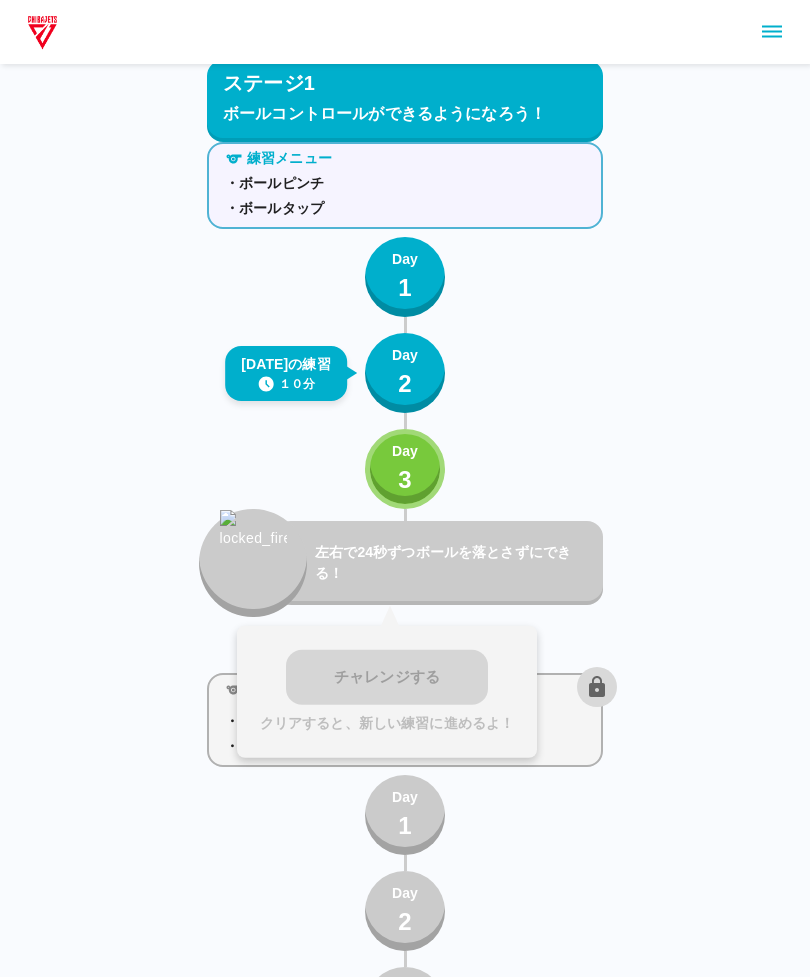 click on "チャレンジする クリアすると、新しい練習に進めるよ！" at bounding box center (387, 692) 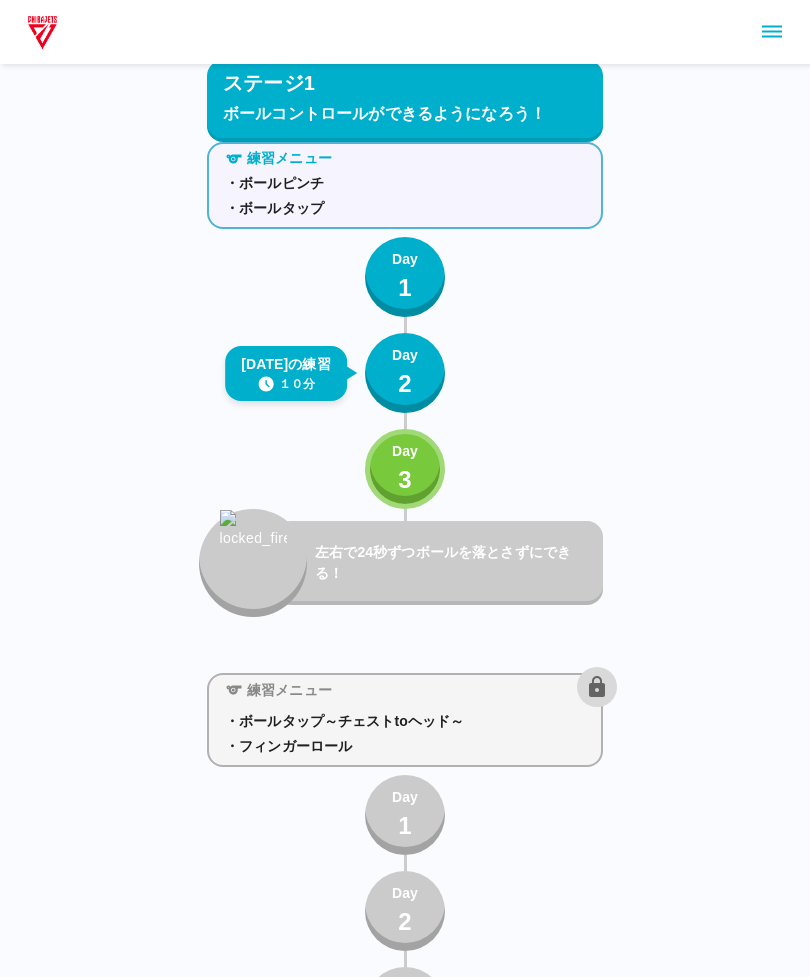 click on "Day 3" at bounding box center [405, 469] 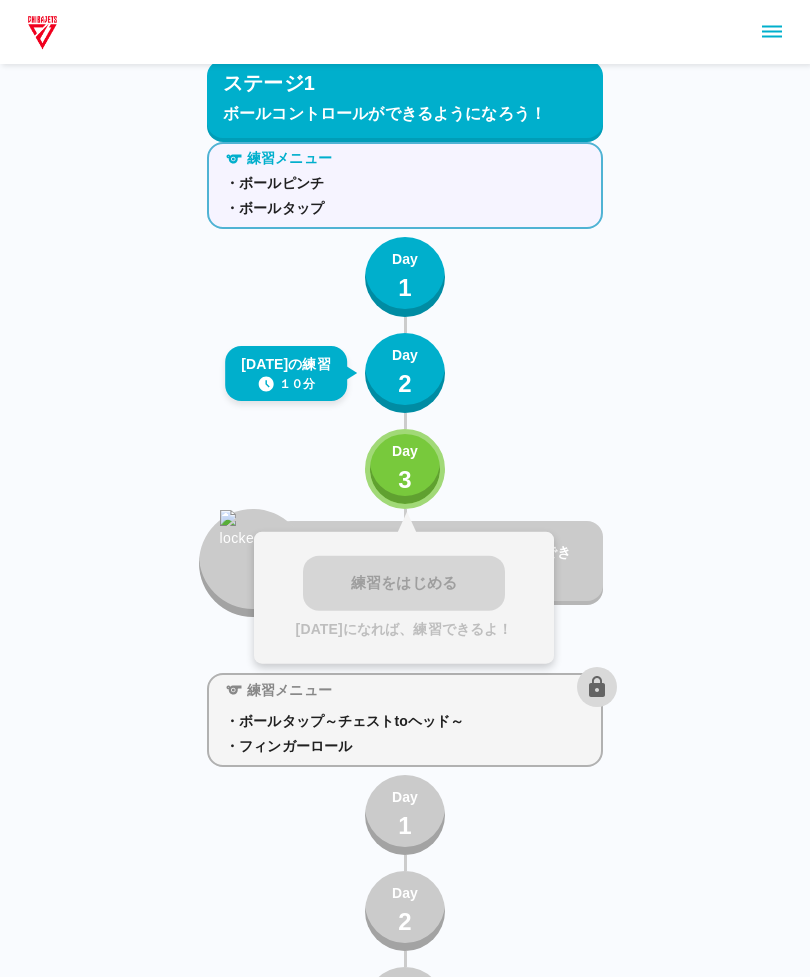 click on "練習メニュー ・ボールピンチ ・ボールタップ Day 1 [DATE]の練習 １０分 Day 2 Day 3 練習をはじめる [DATE]になれば、練習できるよ！ 左右で24秒ずつボールを落とさずにできる！" at bounding box center (405, 375) 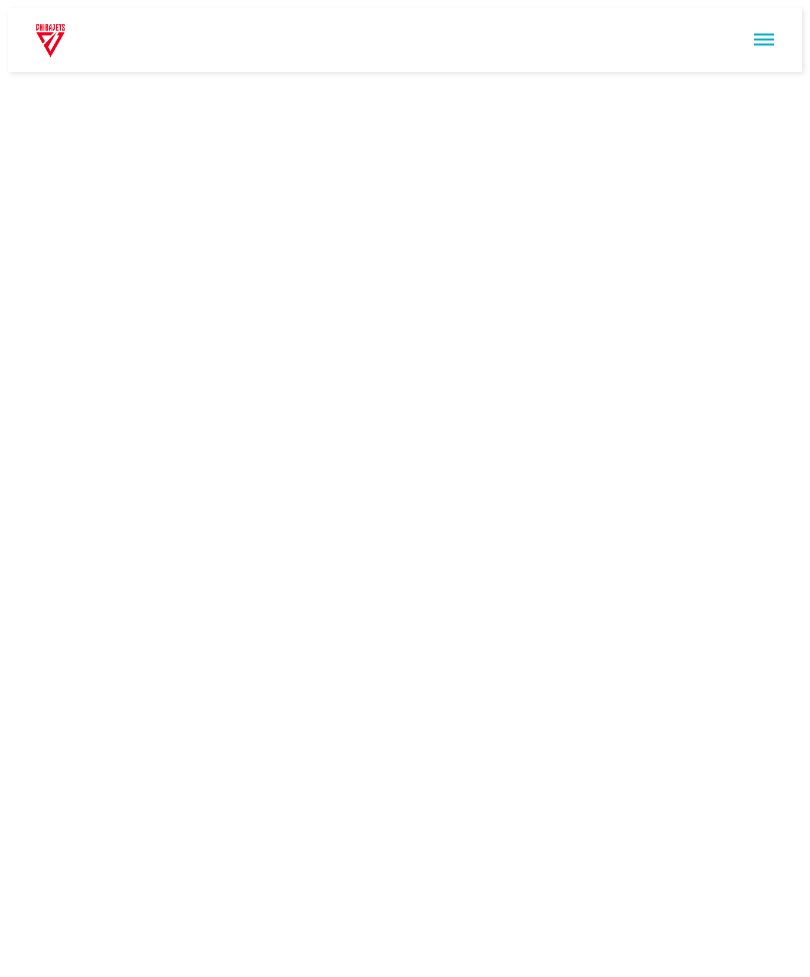 scroll, scrollTop: 0, scrollLeft: 0, axis: both 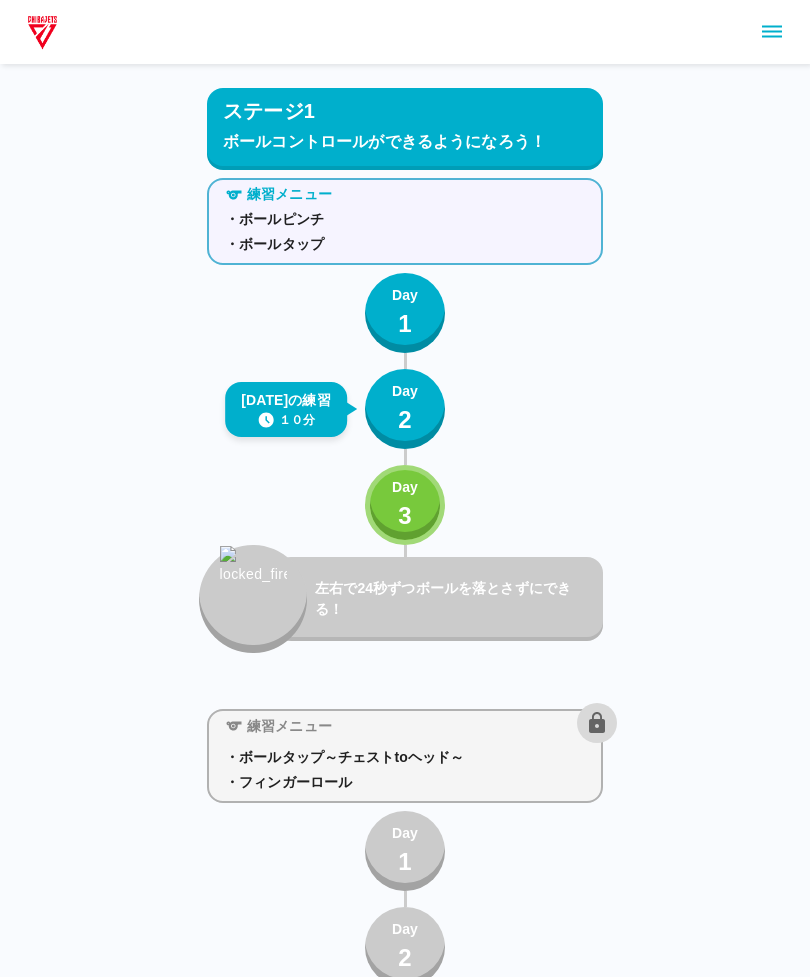 click on "Day 3" at bounding box center [405, 505] 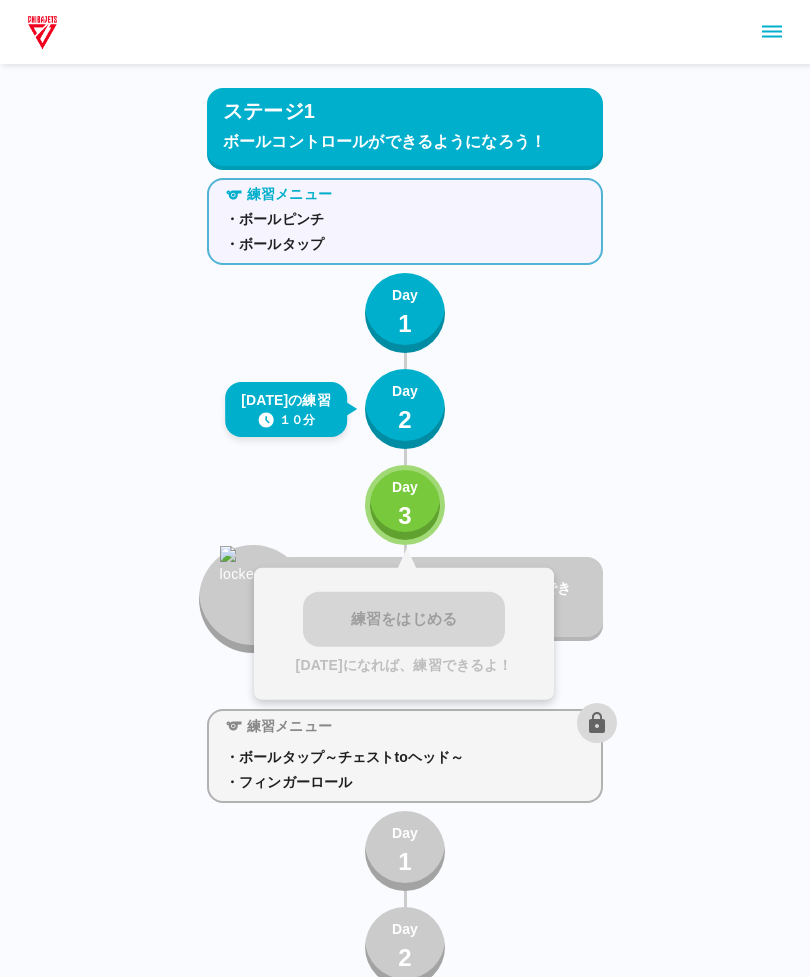 click on "練習をはじめる [DATE]になれば、練習できるよ！" at bounding box center [404, 634] 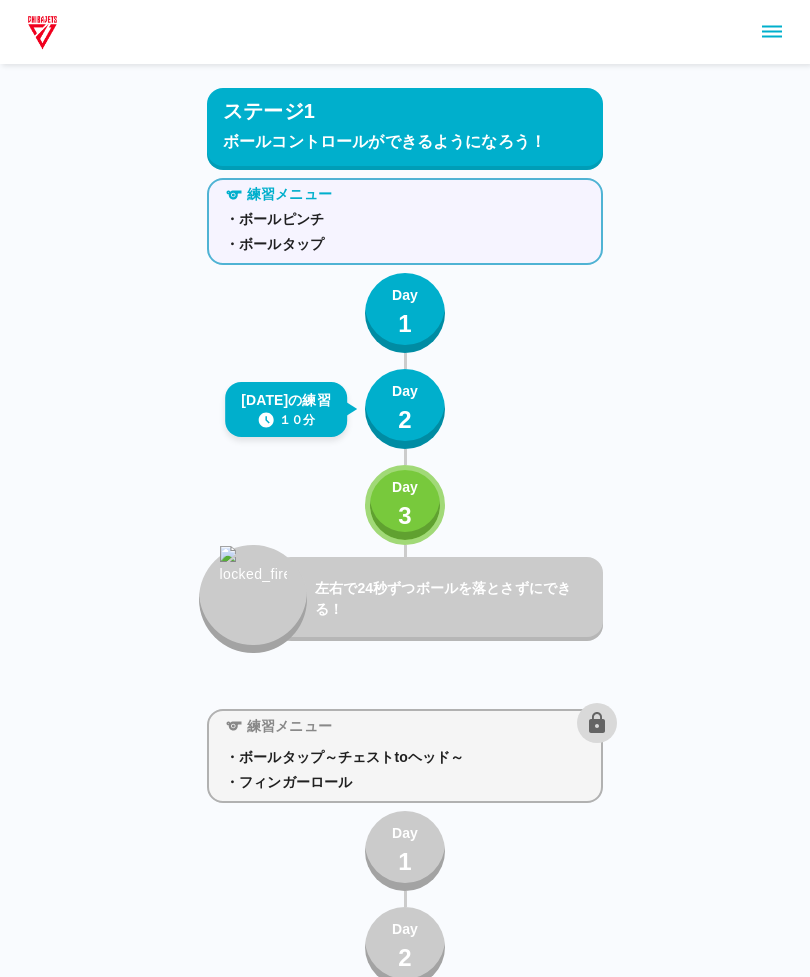 click on "Day 2" at bounding box center (405, 409) 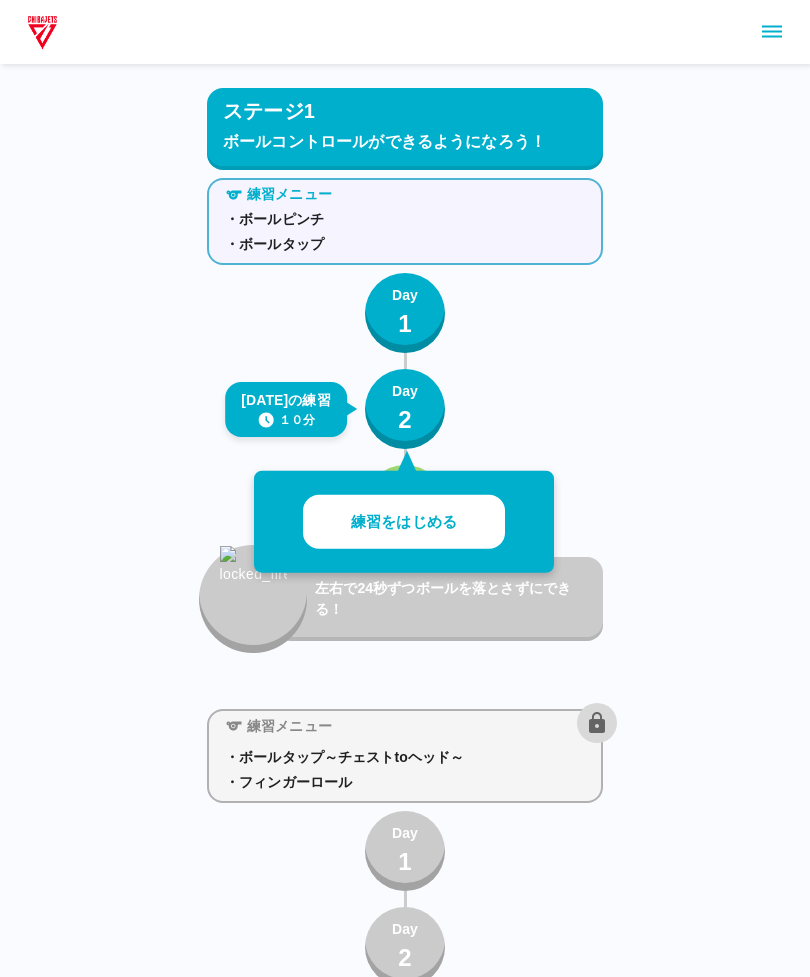 click on "練習をはじめる" at bounding box center [404, 522] 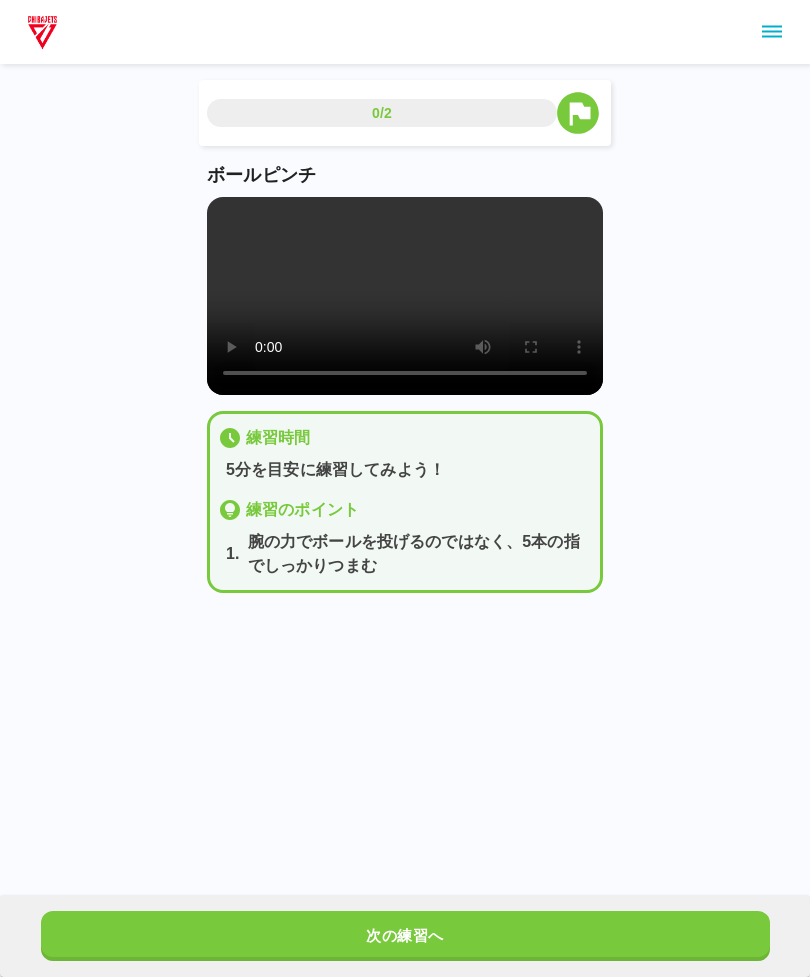 click on "次の練習へ" at bounding box center (405, 936) 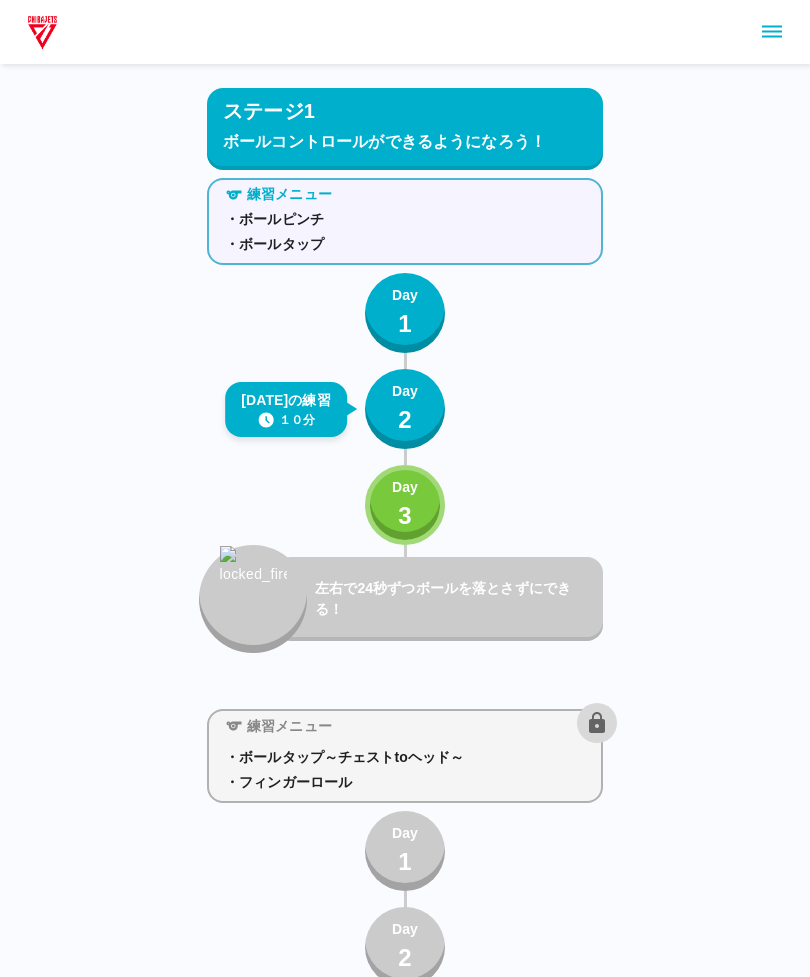 click on "Day" at bounding box center [405, 295] 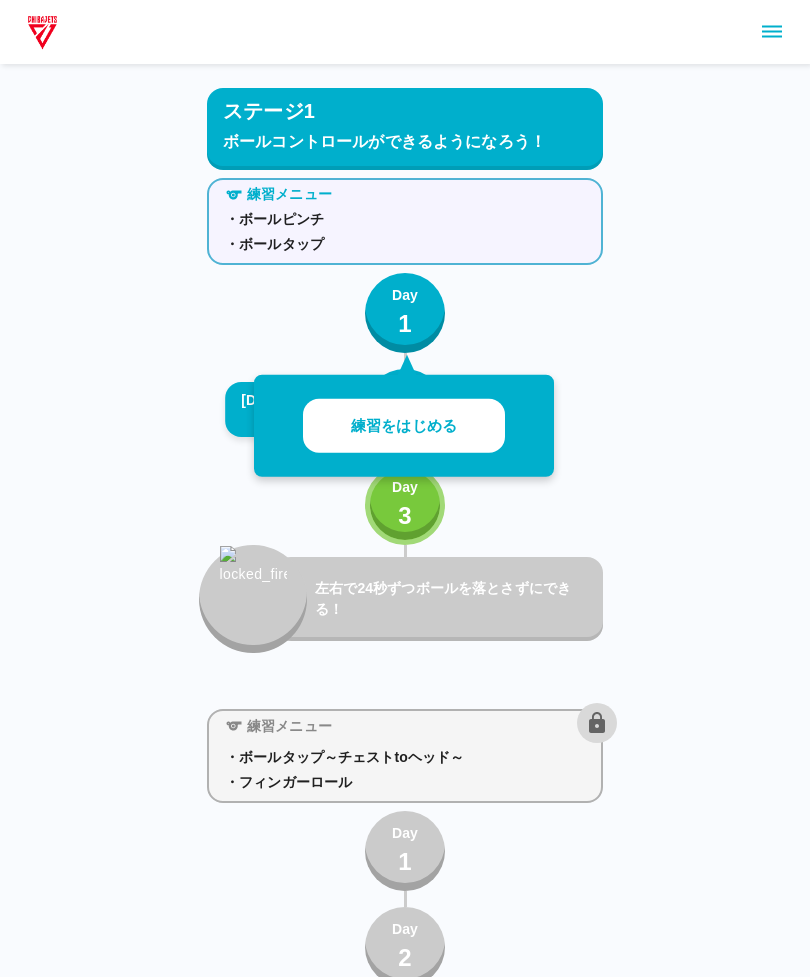 click on "練習をはじめる" at bounding box center (404, 426) 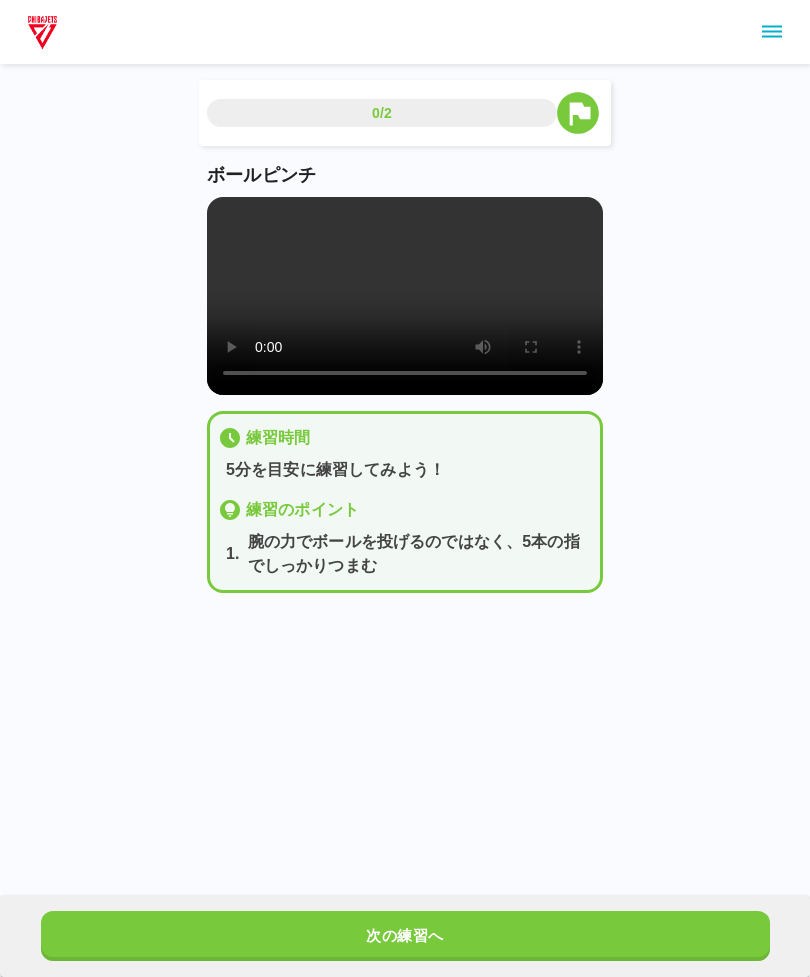 click on "次の練習へ" at bounding box center [405, 936] 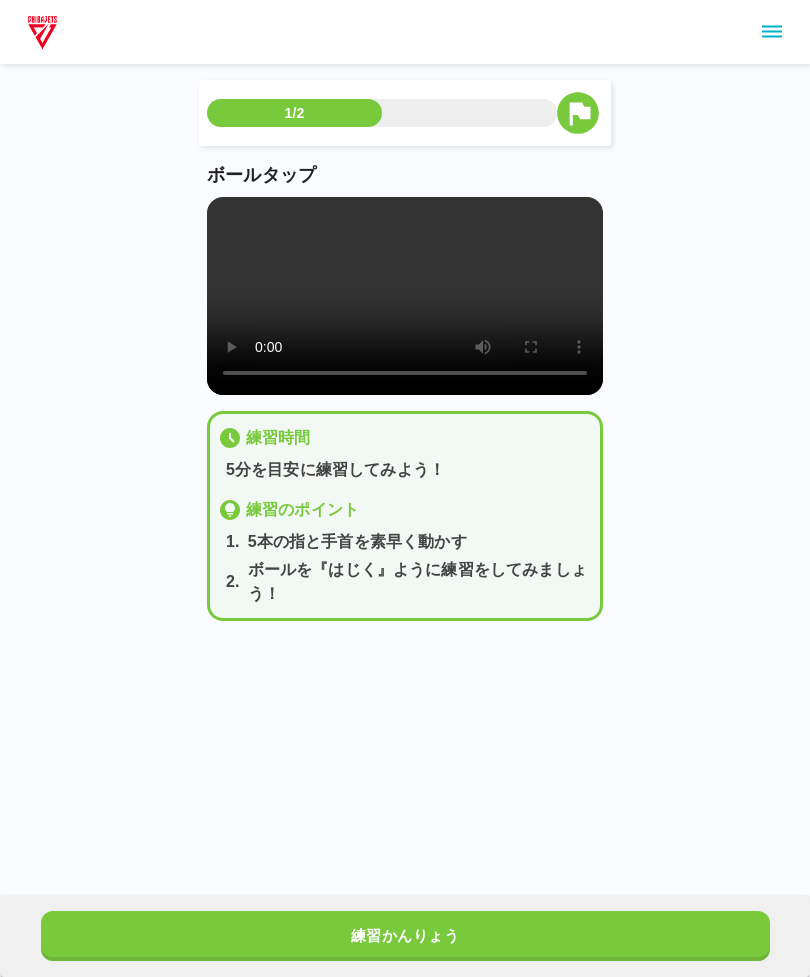 click on "練習かんりょう" at bounding box center [405, 936] 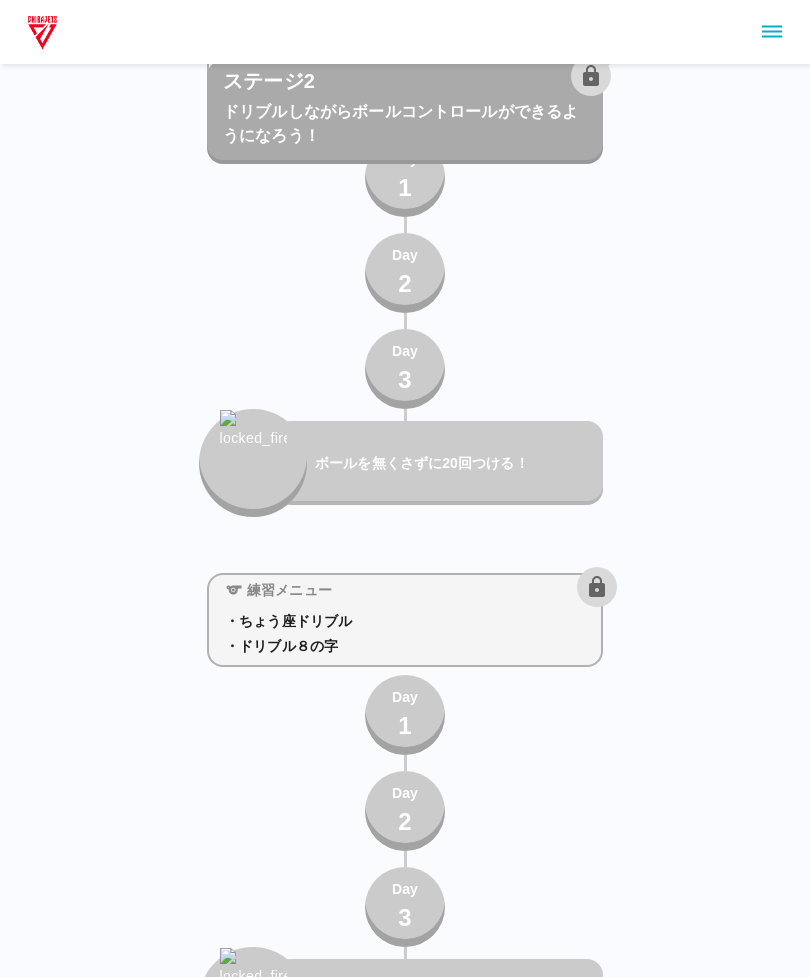 scroll, scrollTop: 4007, scrollLeft: 0, axis: vertical 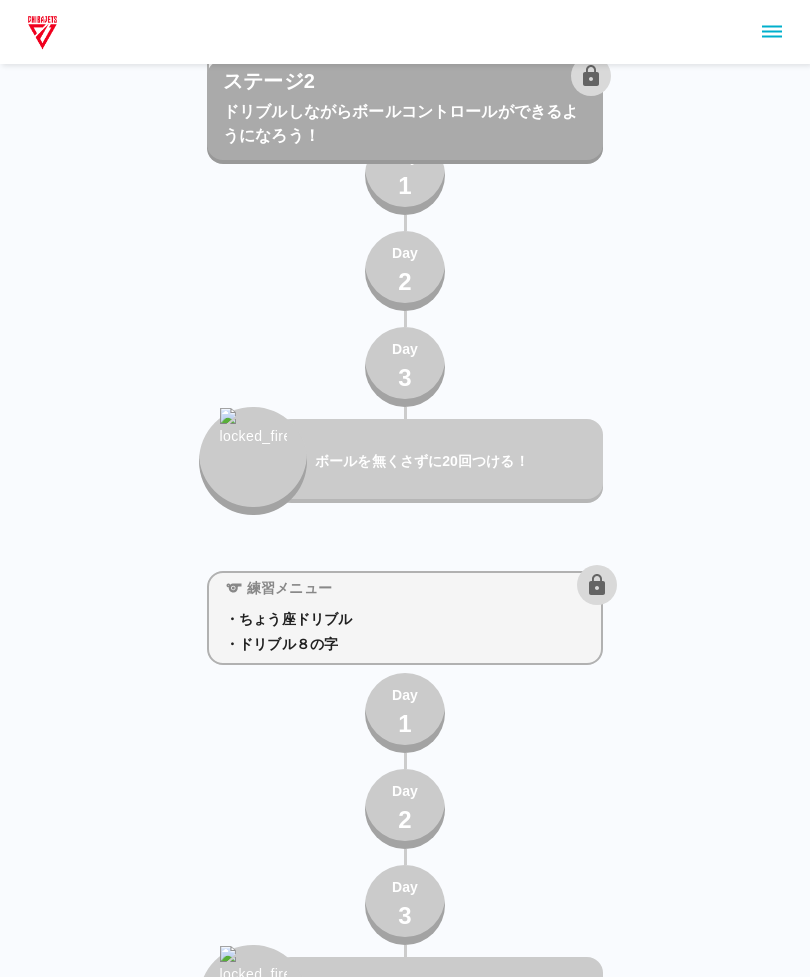 click on "ドリブルしながらボールコントロールができるようになろう！" at bounding box center [405, 124] 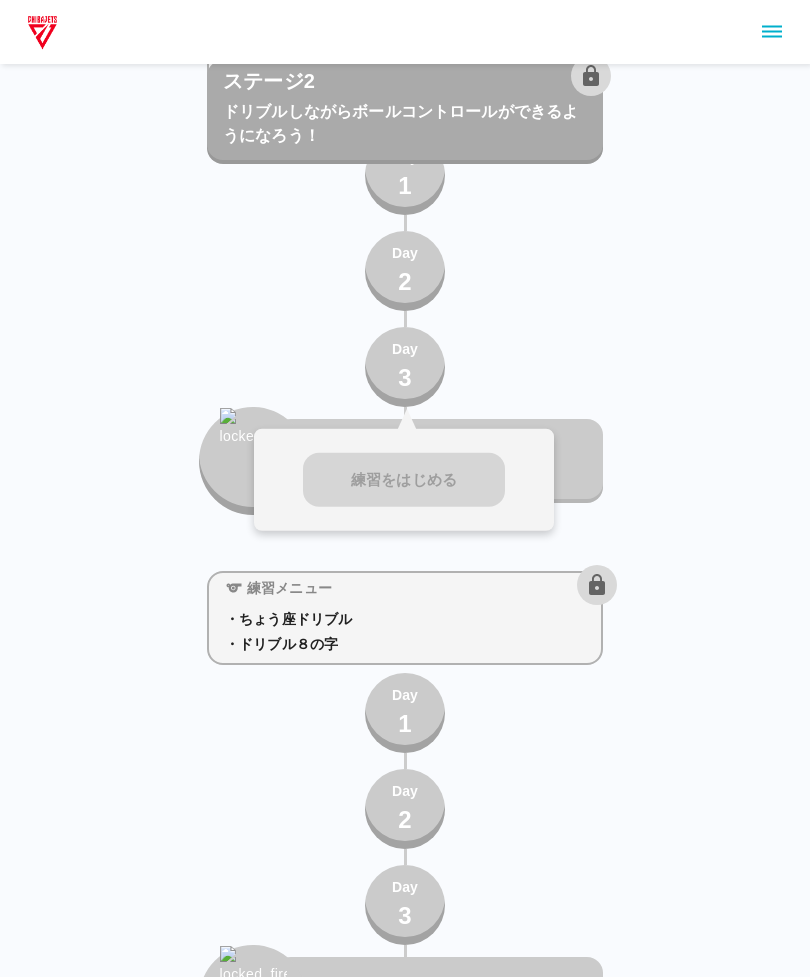 click on "練習をはじめる" at bounding box center [404, 480] 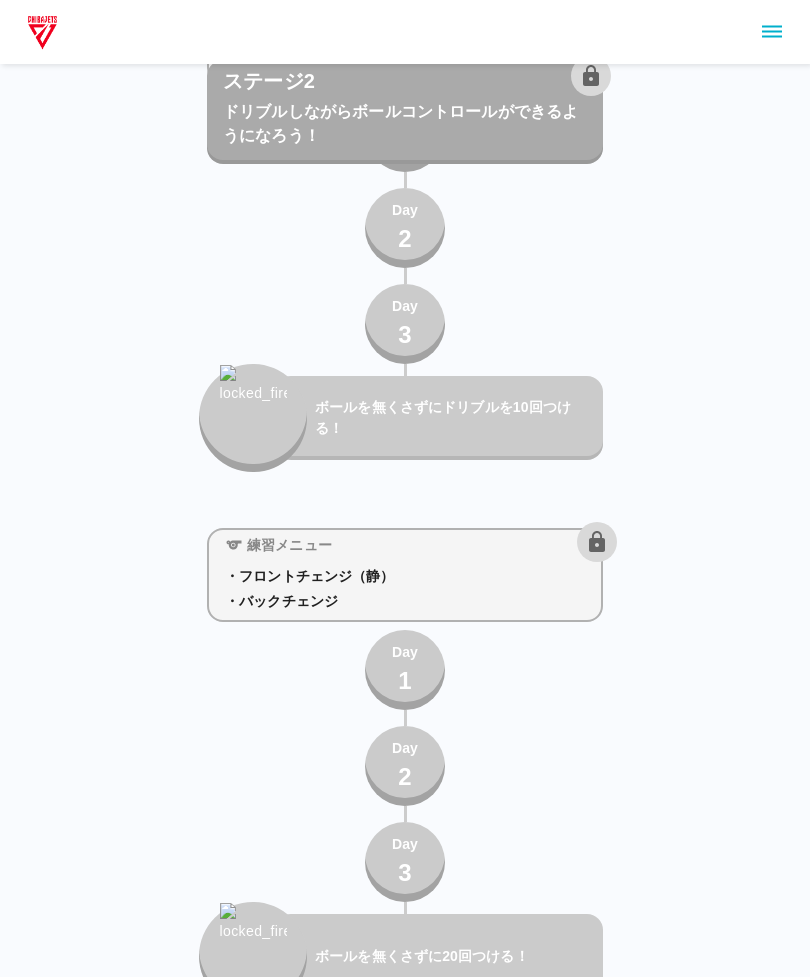 scroll, scrollTop: 2960, scrollLeft: 0, axis: vertical 